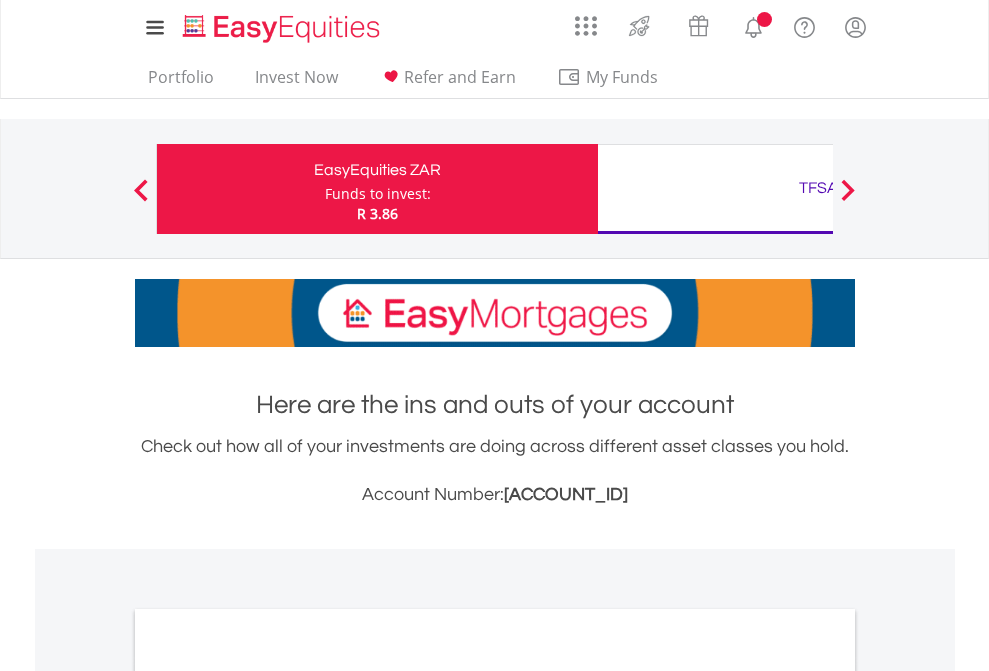 scroll, scrollTop: 0, scrollLeft: 0, axis: both 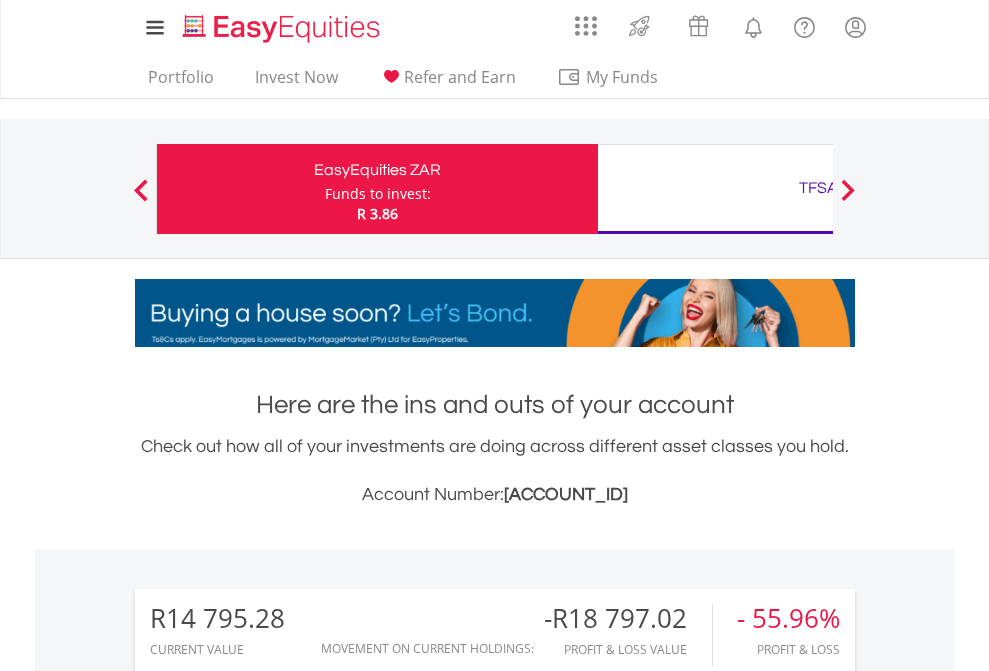 click on "Funds to invest:" at bounding box center [378, 194] 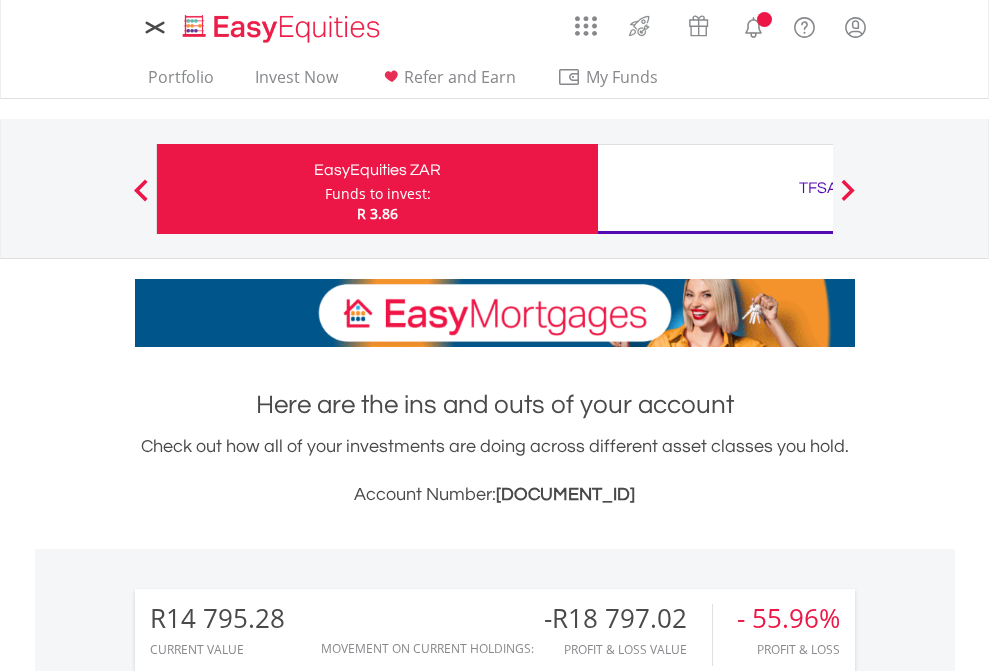 scroll, scrollTop: 0, scrollLeft: 0, axis: both 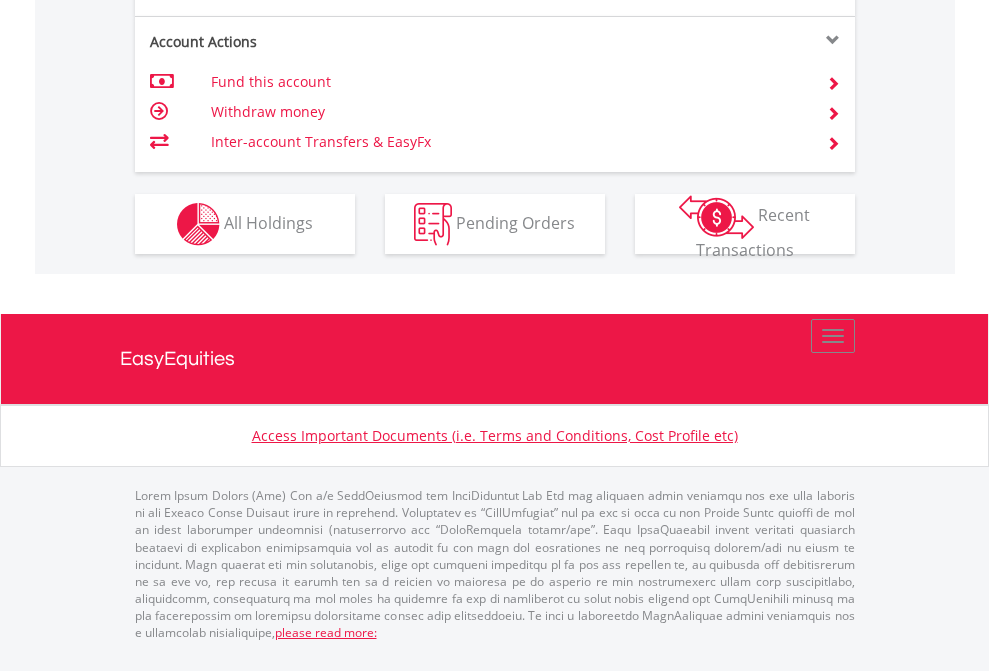 click on "Investment types" at bounding box center [706, -337] 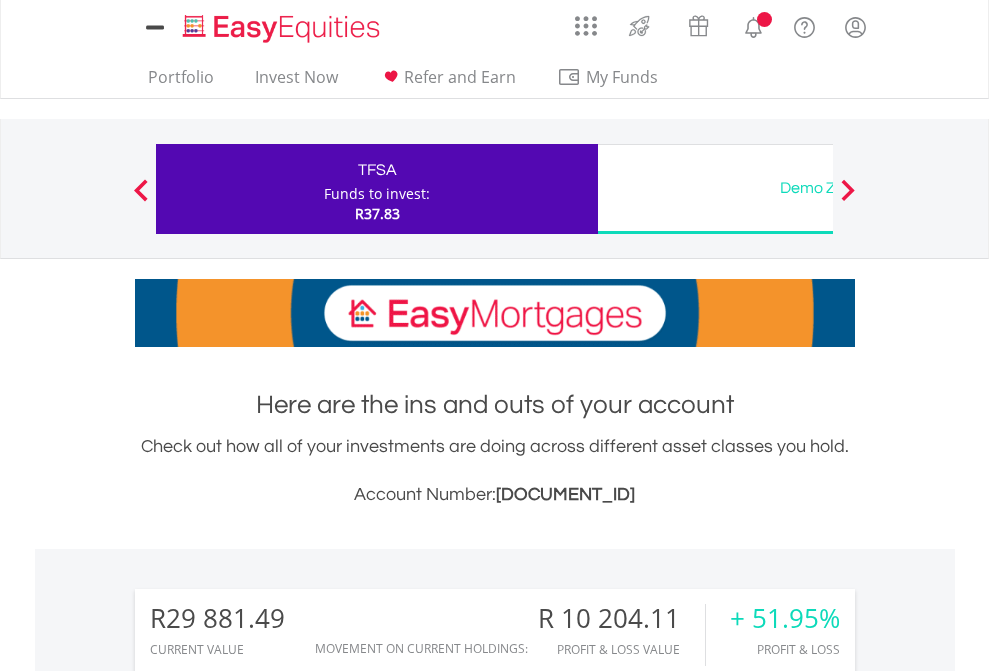scroll, scrollTop: 0, scrollLeft: 0, axis: both 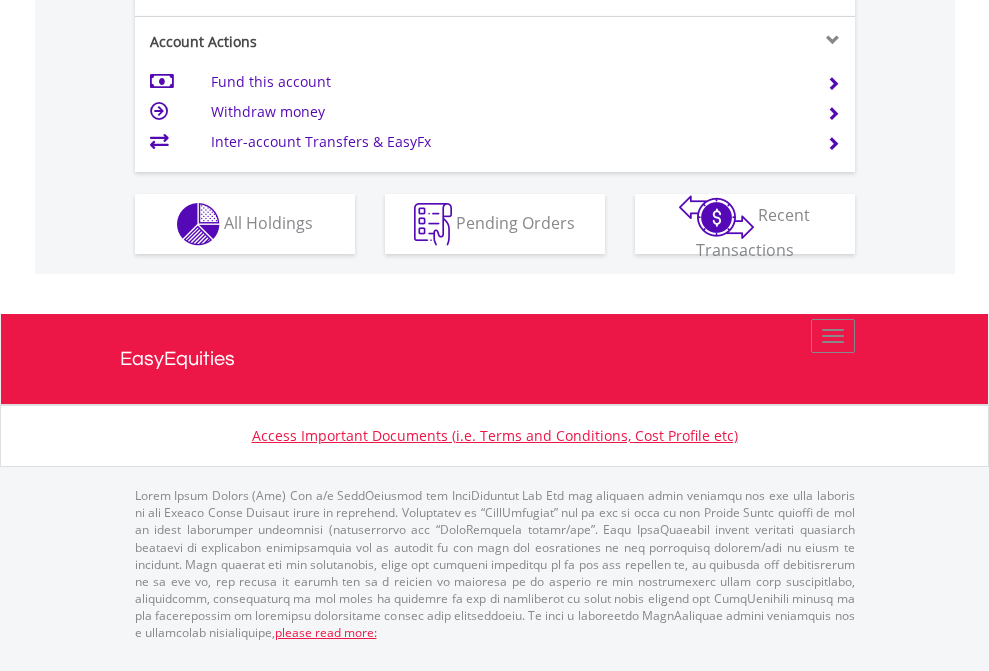 click on "Investment types" at bounding box center (706, -337) 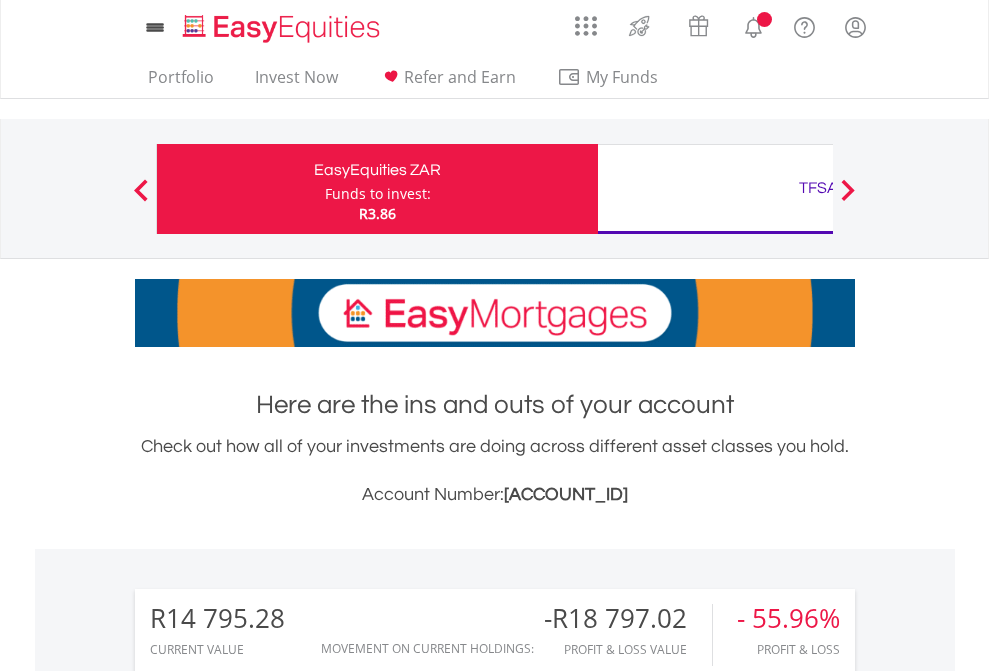 scroll, scrollTop: 1533, scrollLeft: 0, axis: vertical 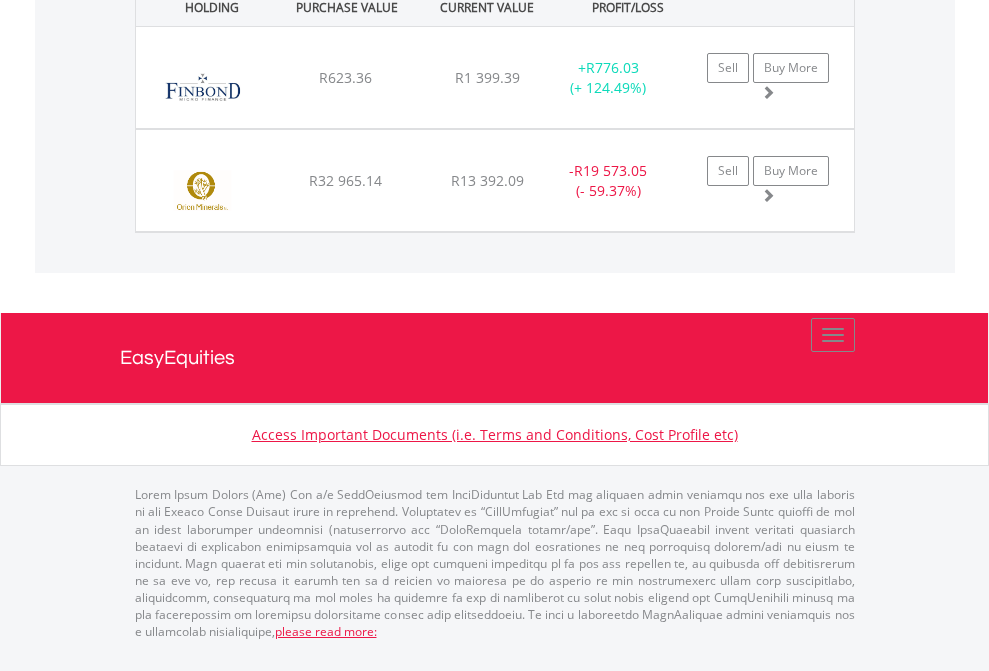 click on "TFSA" at bounding box center (818, -1482) 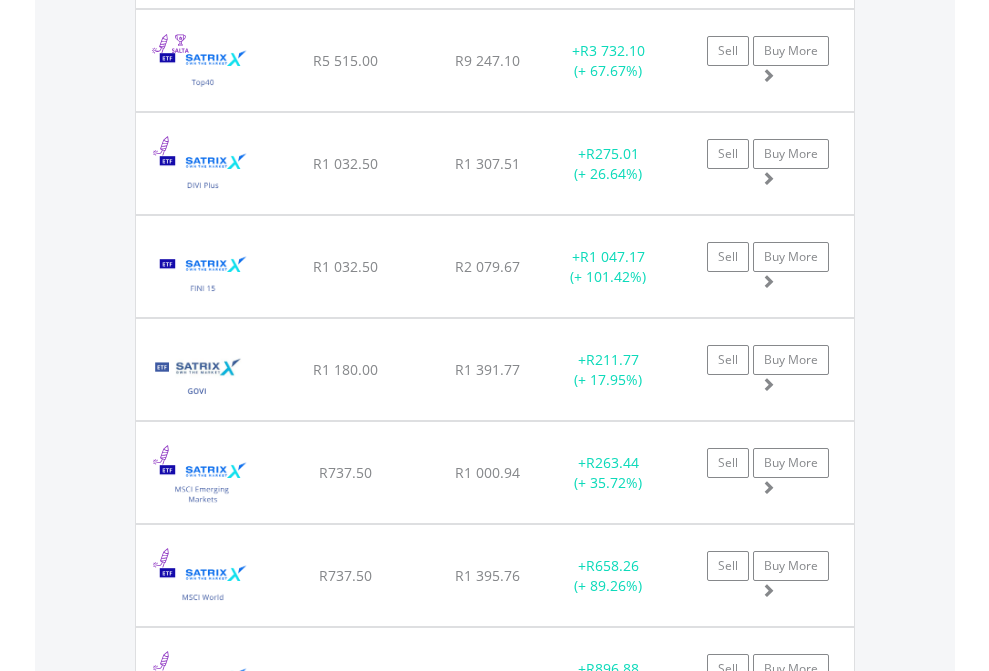 scroll, scrollTop: 2305, scrollLeft: 0, axis: vertical 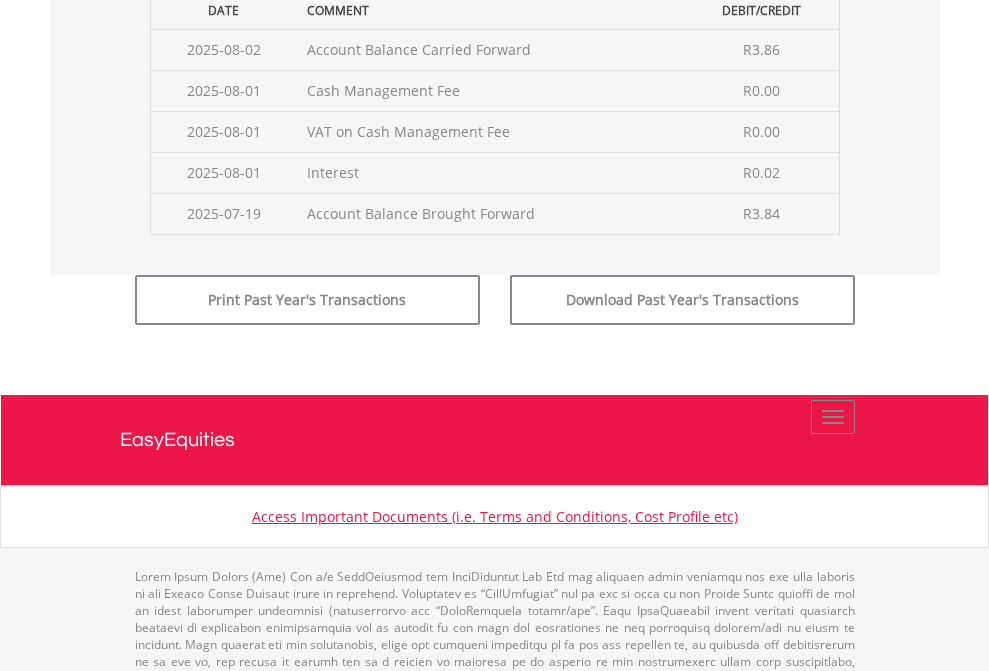 click on "Submit" at bounding box center (714, -225) 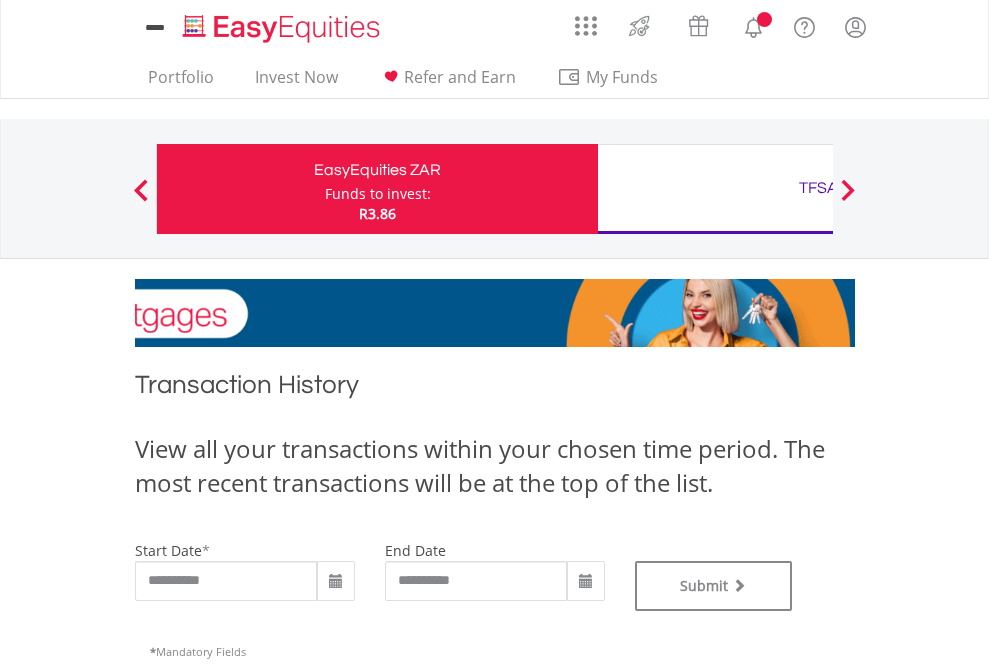 scroll, scrollTop: 0, scrollLeft: 0, axis: both 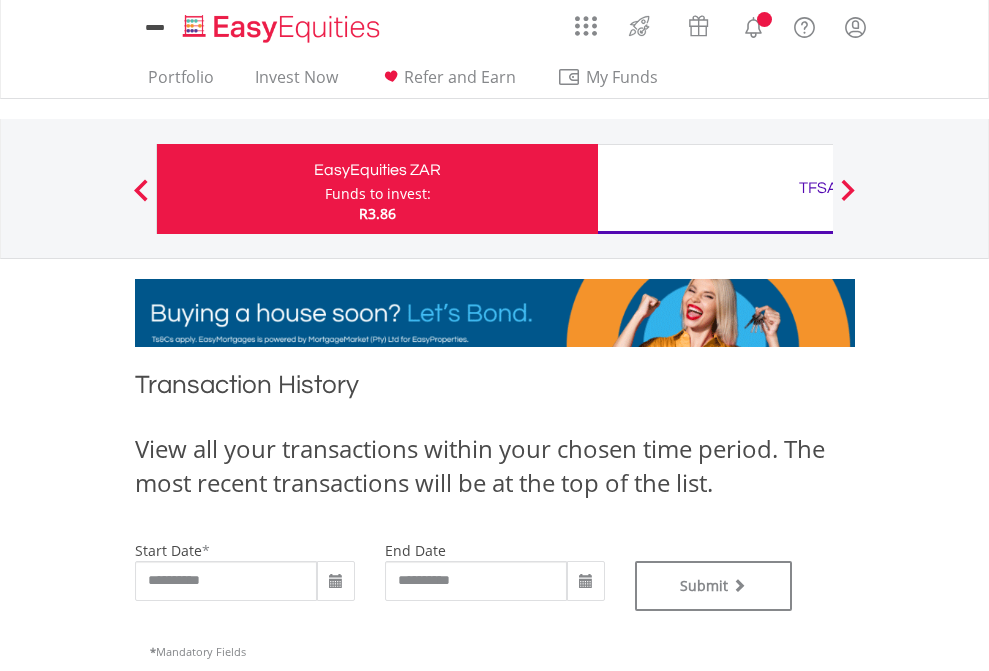 click on "TFSA" at bounding box center [818, 188] 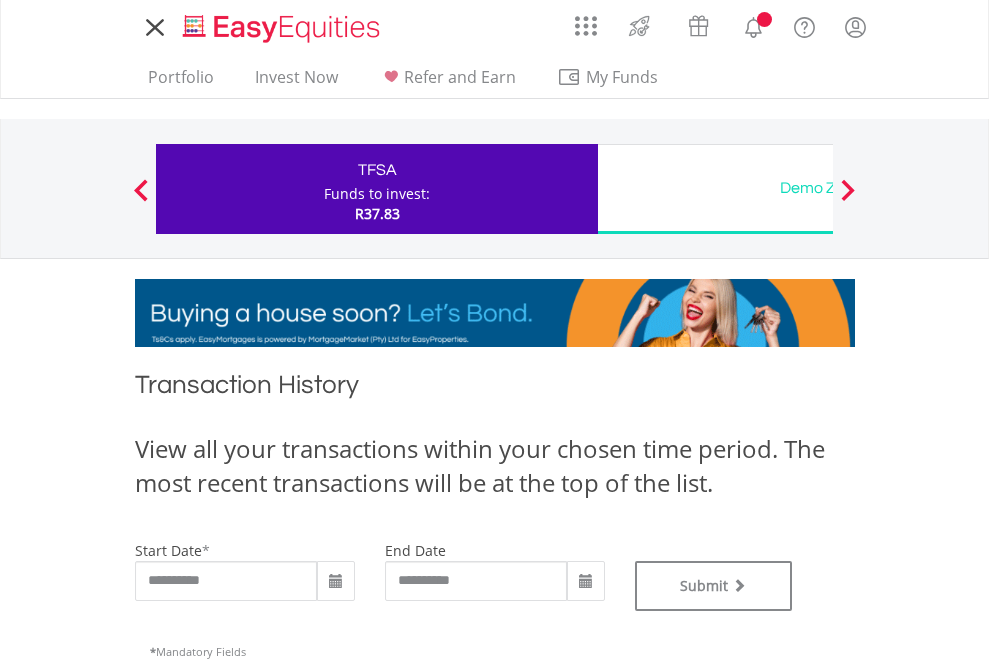 scroll, scrollTop: 0, scrollLeft: 0, axis: both 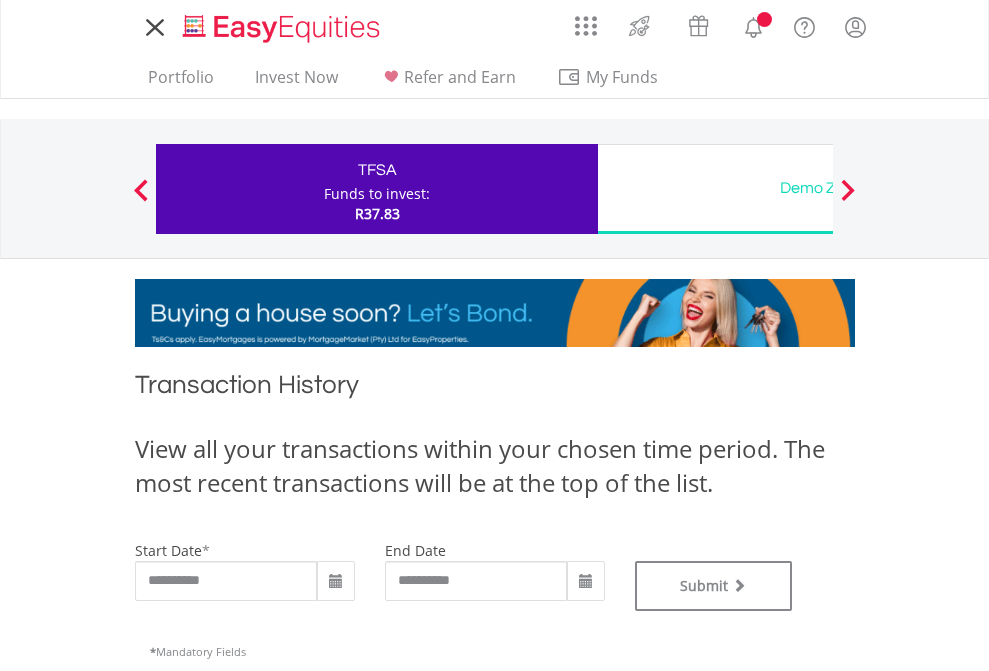 type on "**********" 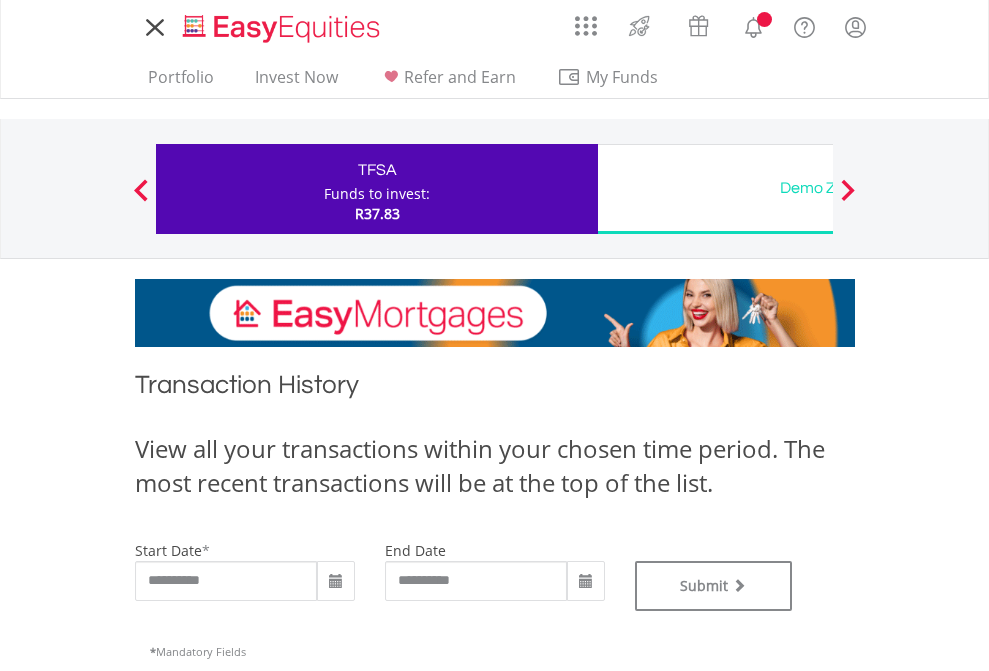 type on "**********" 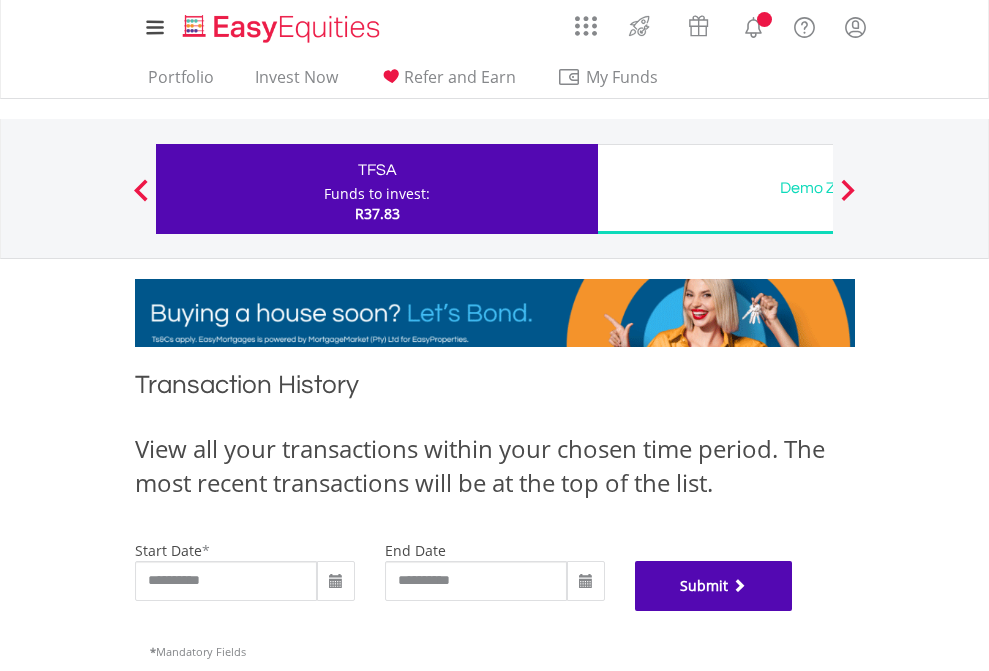 click on "Submit" at bounding box center [714, 586] 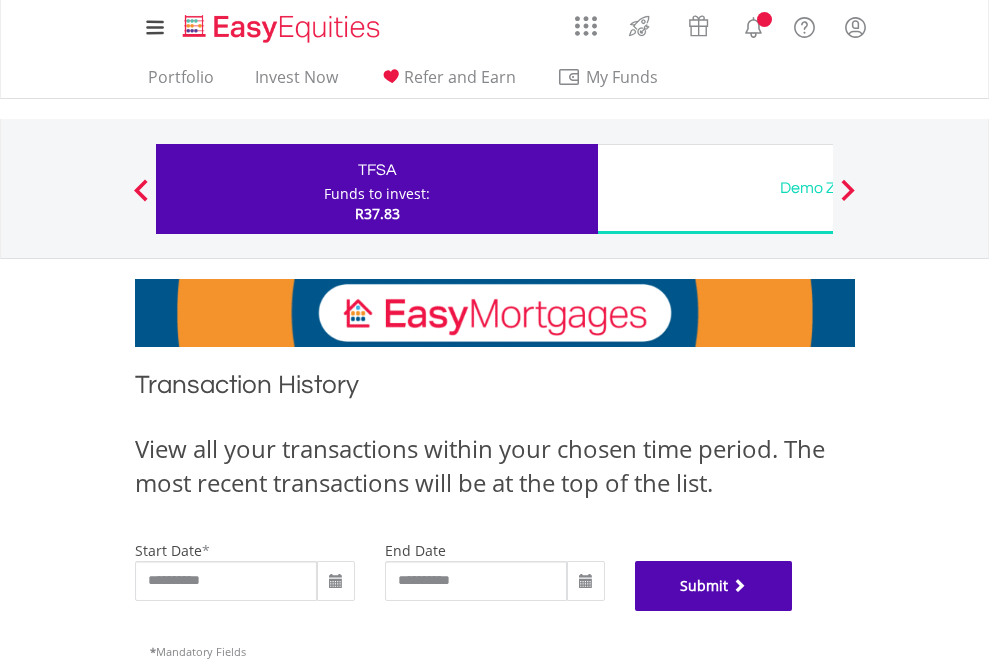 scroll, scrollTop: 811, scrollLeft: 0, axis: vertical 